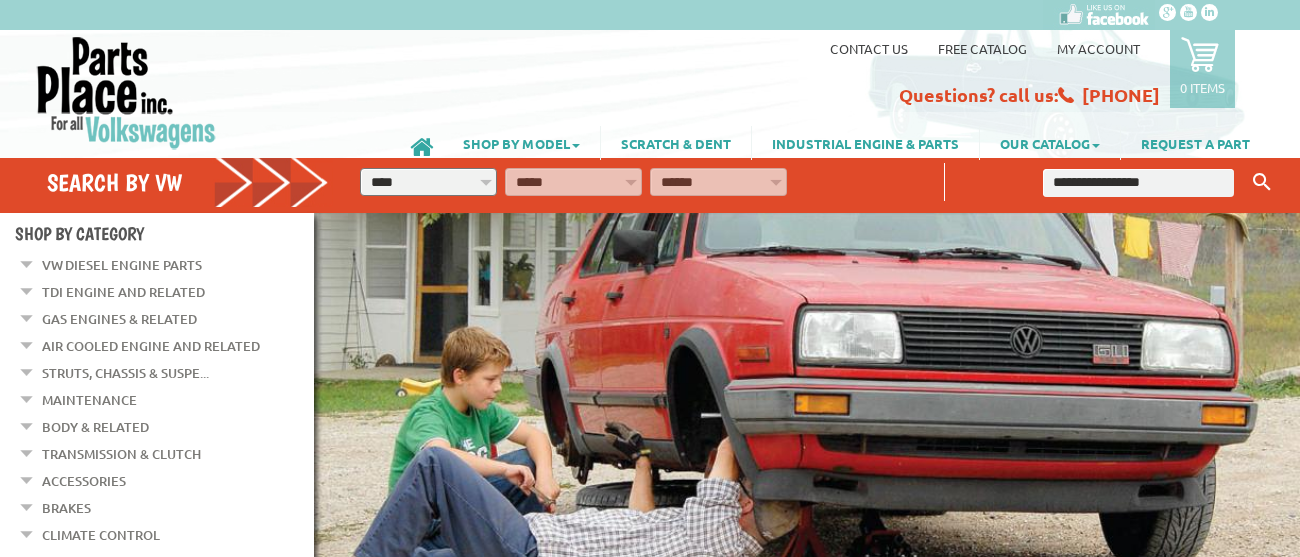 scroll, scrollTop: 0, scrollLeft: 0, axis: both 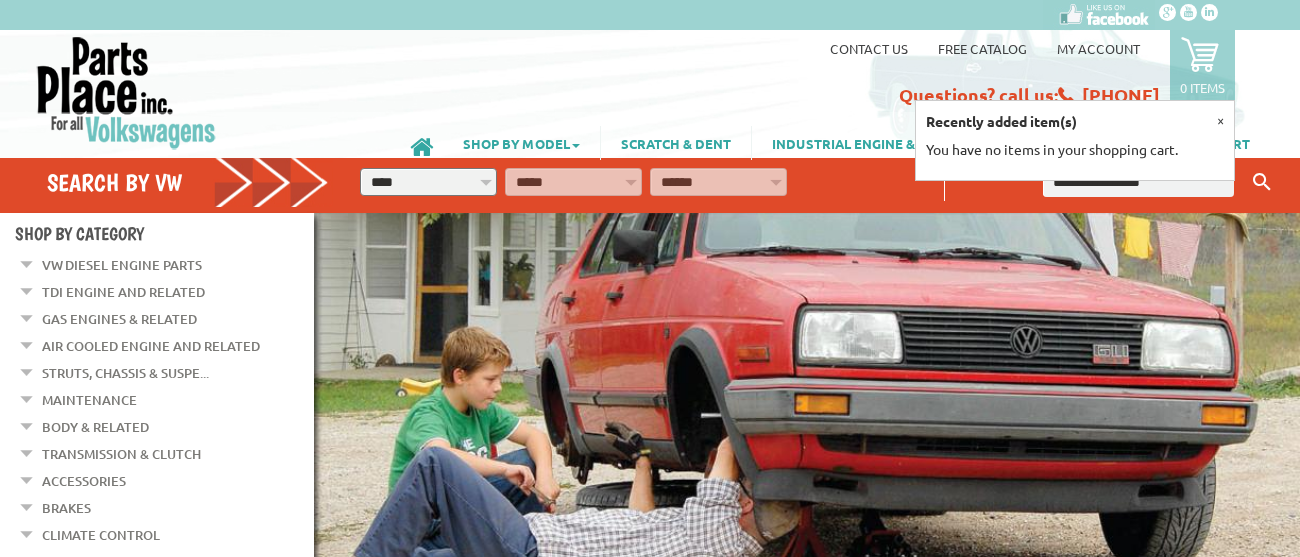 click on "Contact us
Free Catalog
My Account
0 items
Recently added item(s)         ×
You have no items in your shopping cart." at bounding box center [860, 71] 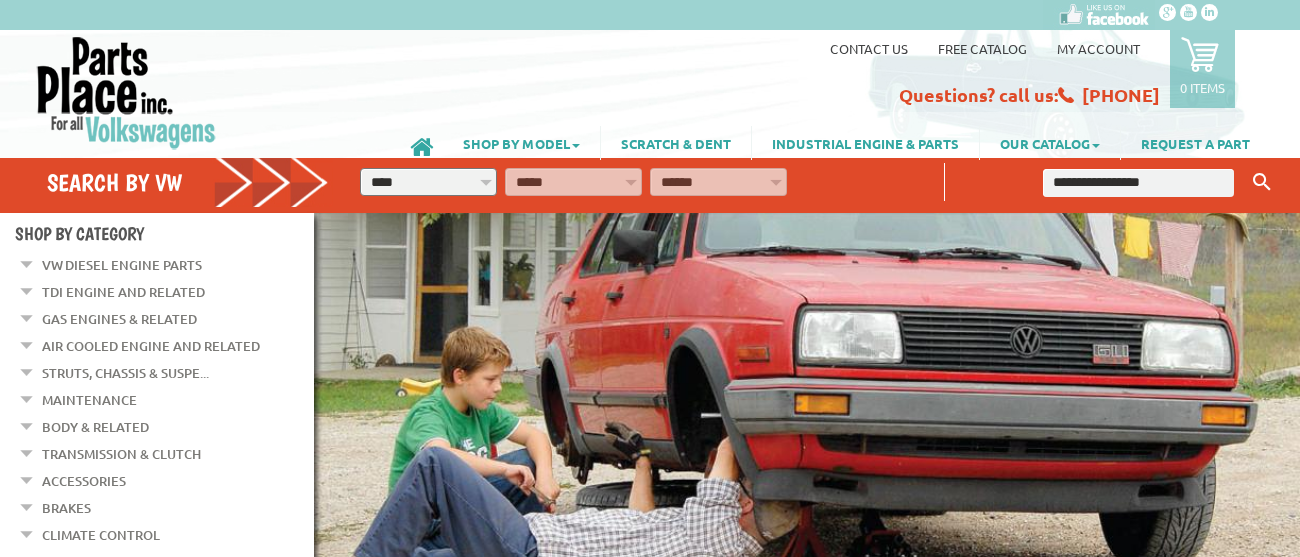 click on "My Account" at bounding box center (1098, 43) 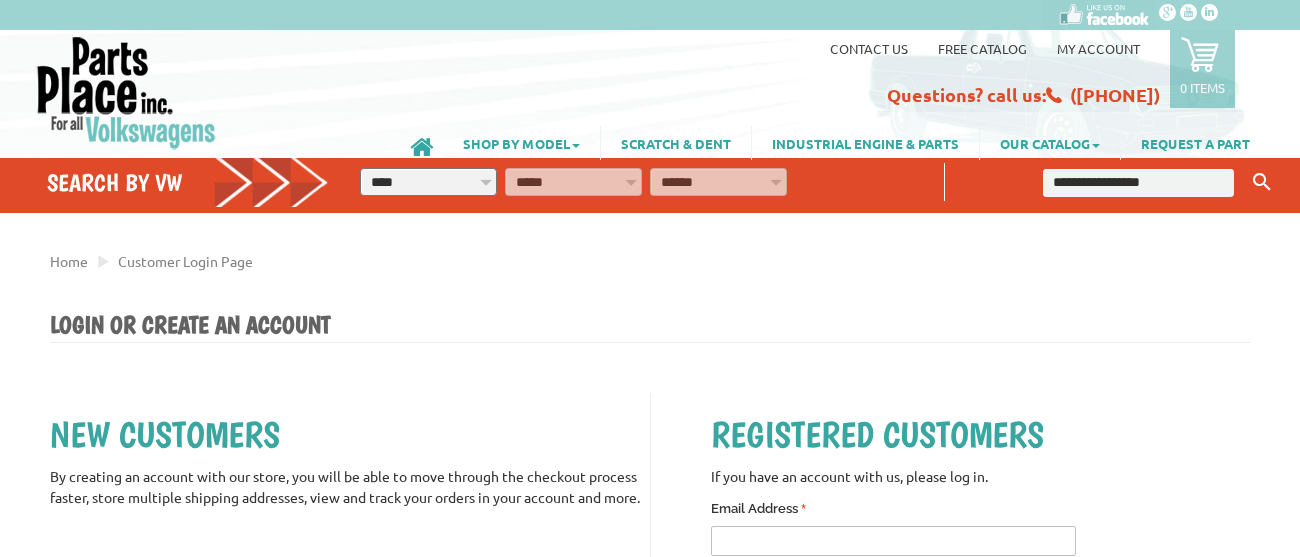 scroll, scrollTop: 369, scrollLeft: 0, axis: vertical 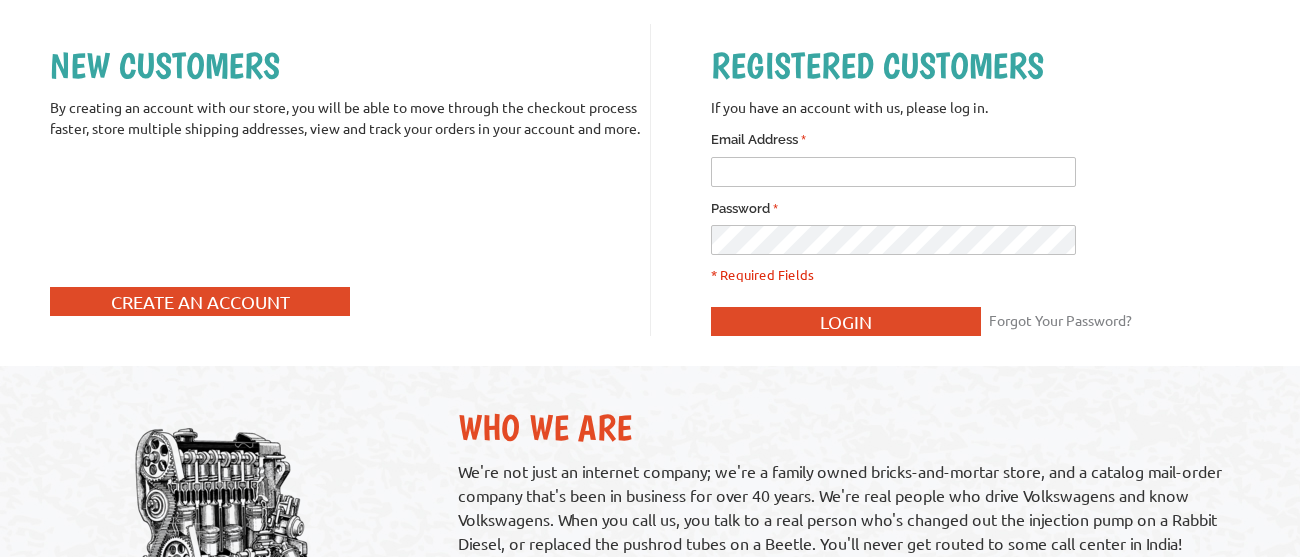 click on "* Email Address" at bounding box center (893, 172) 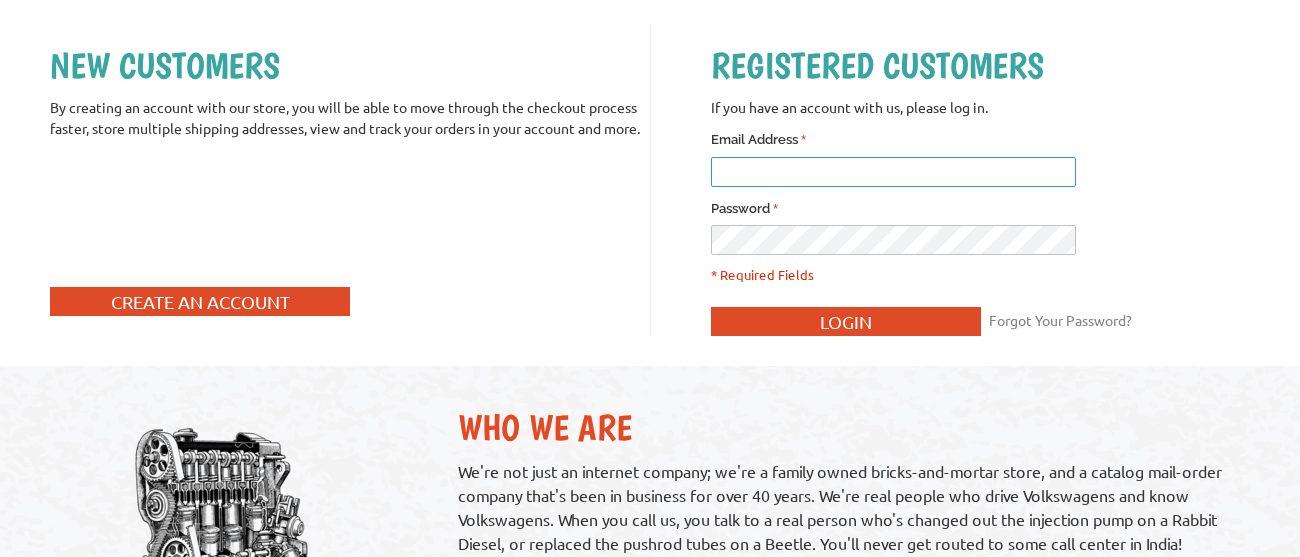 click on "* Email Address" at bounding box center (893, 172) 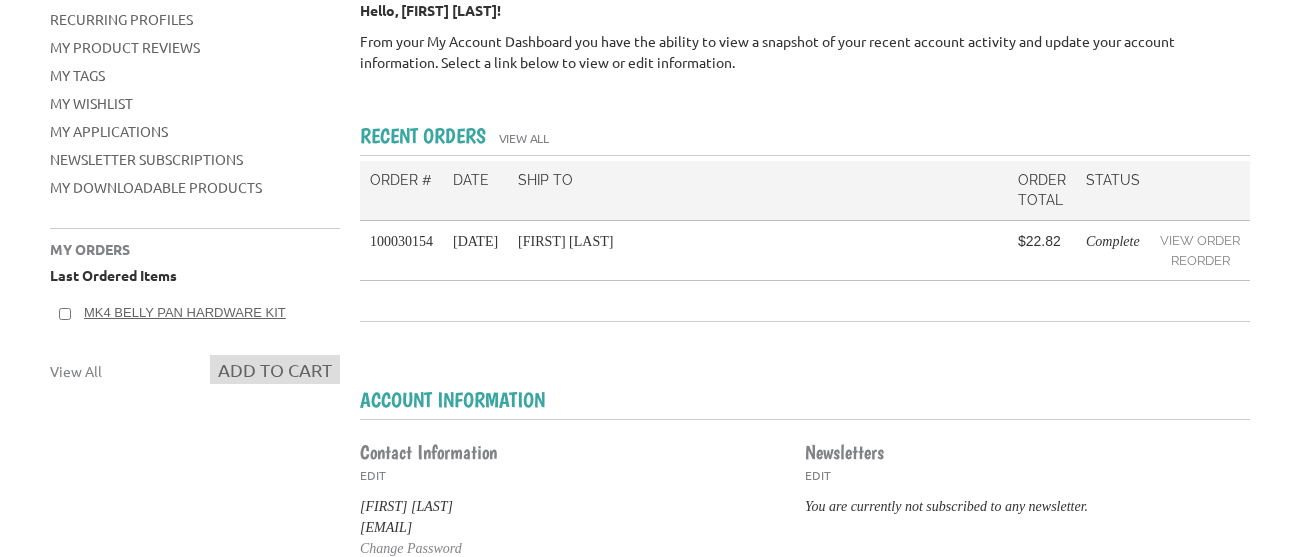 scroll, scrollTop: 0, scrollLeft: 0, axis: both 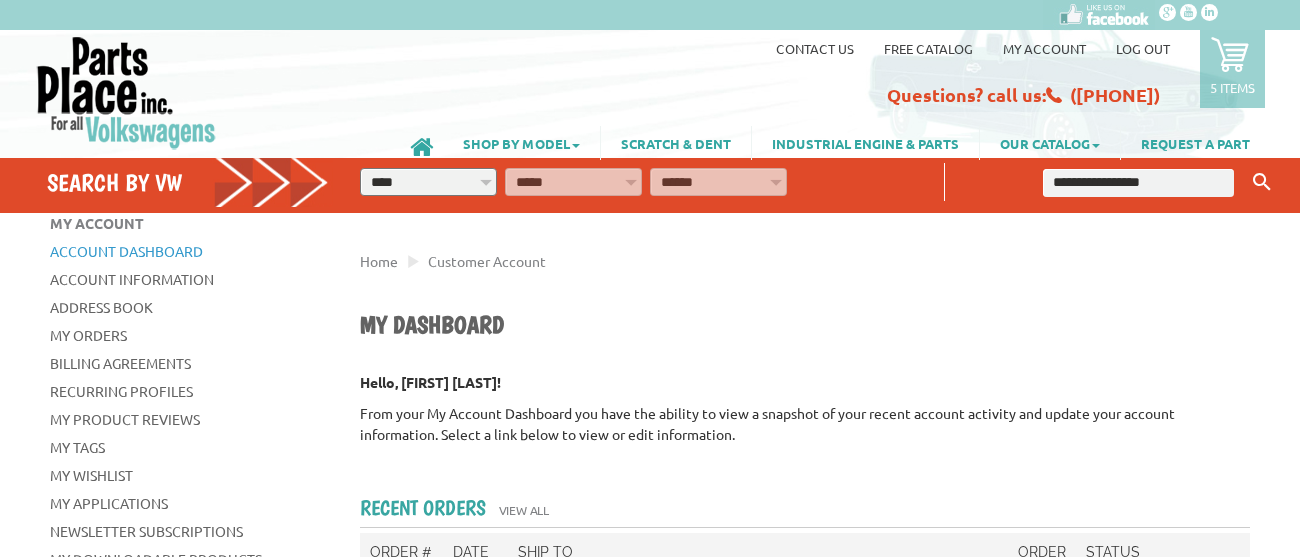 click at bounding box center [1230, 54] 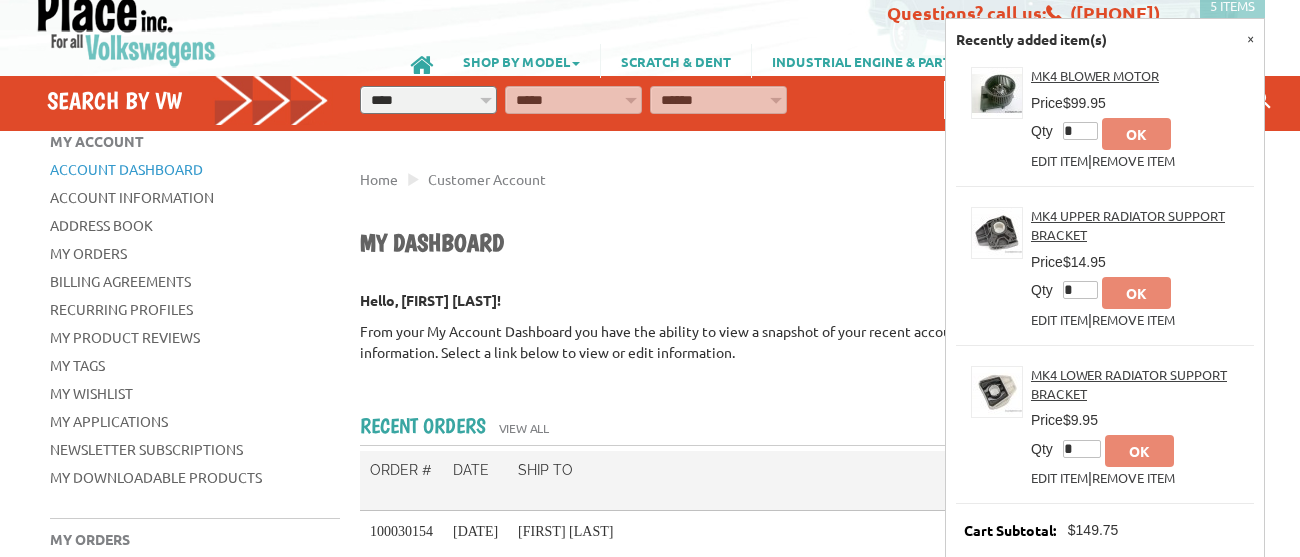 scroll, scrollTop: 267, scrollLeft: 0, axis: vertical 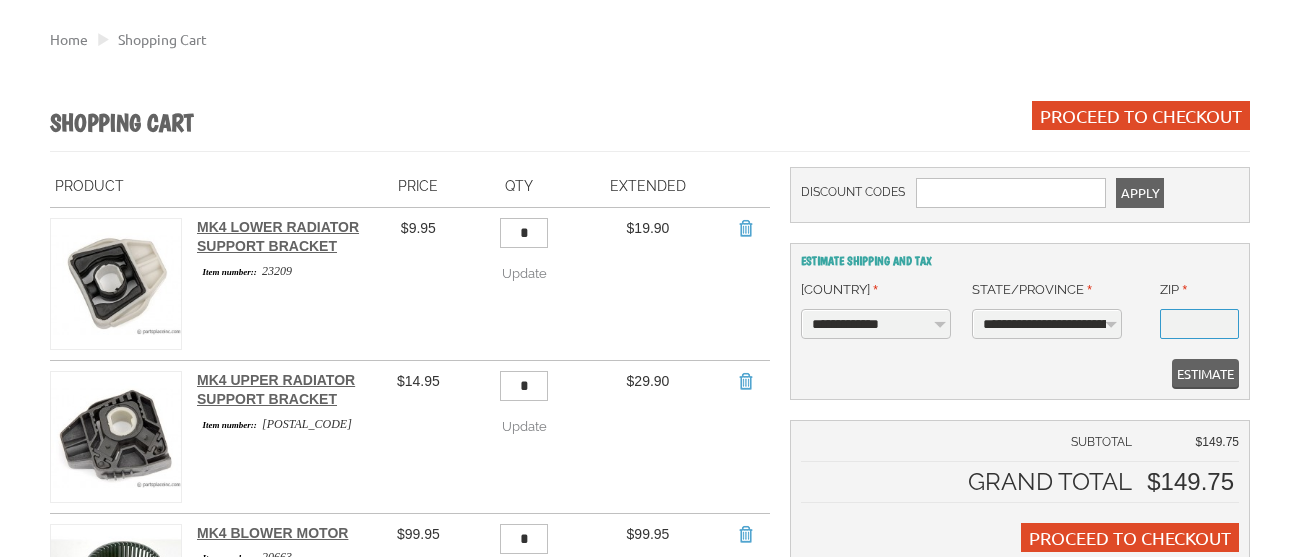 click on "* Zip" at bounding box center (1199, 324) 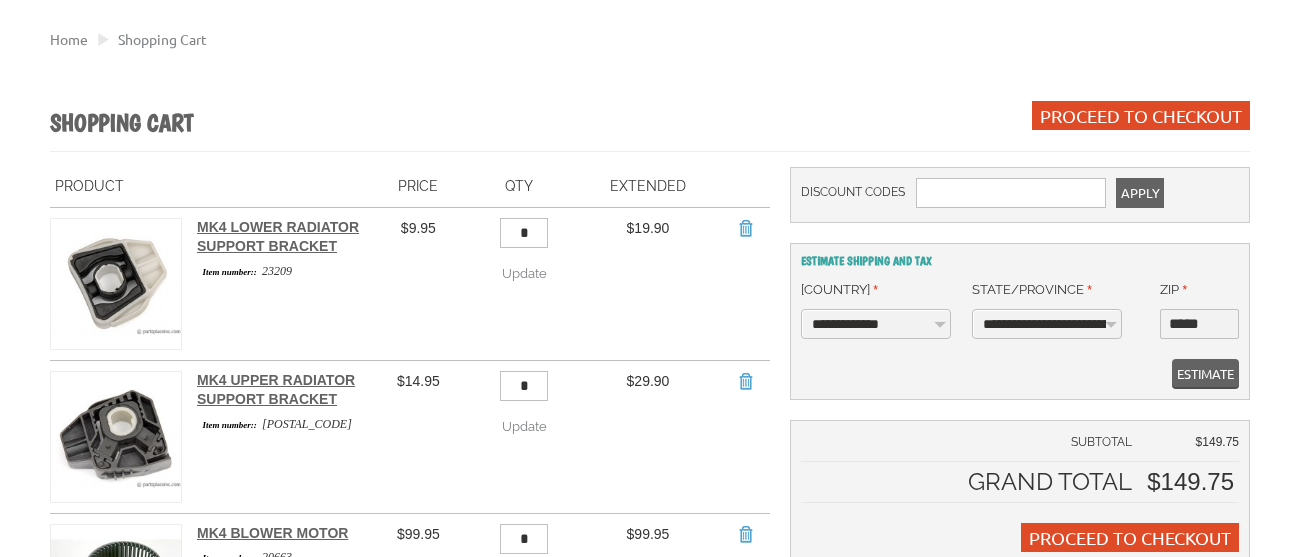 type on "*****" 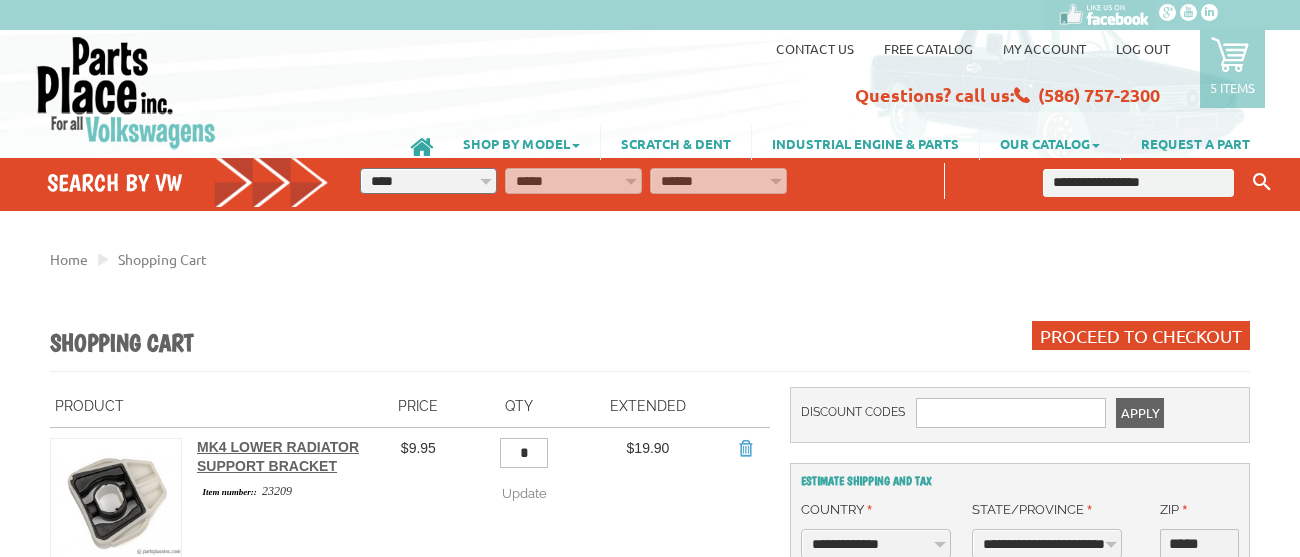 select on "**" 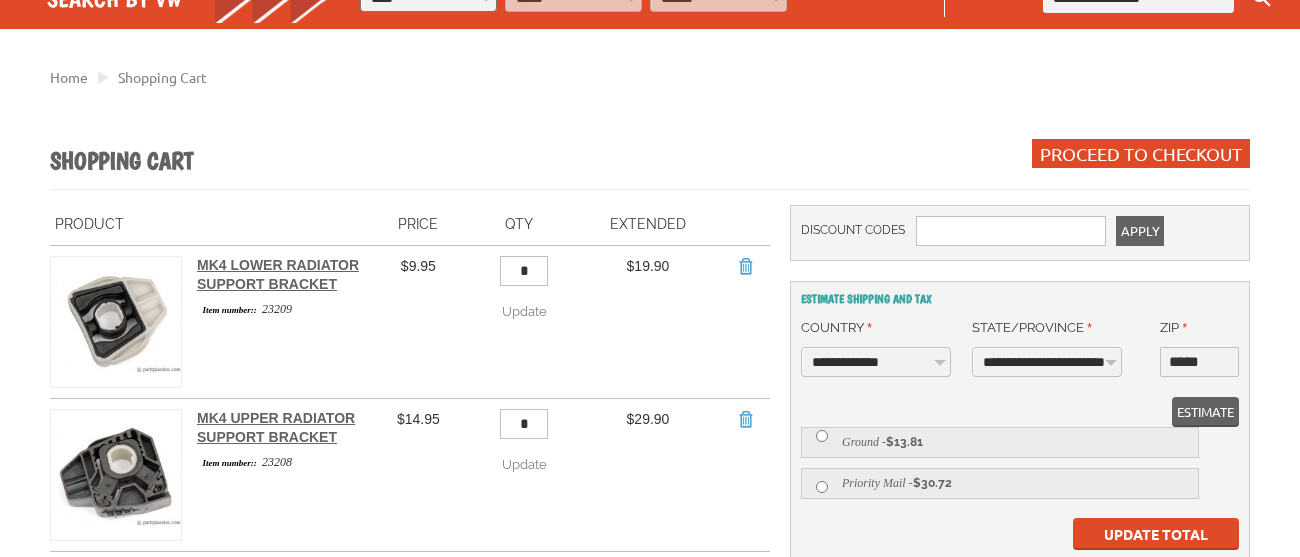 scroll, scrollTop: 345, scrollLeft: 0, axis: vertical 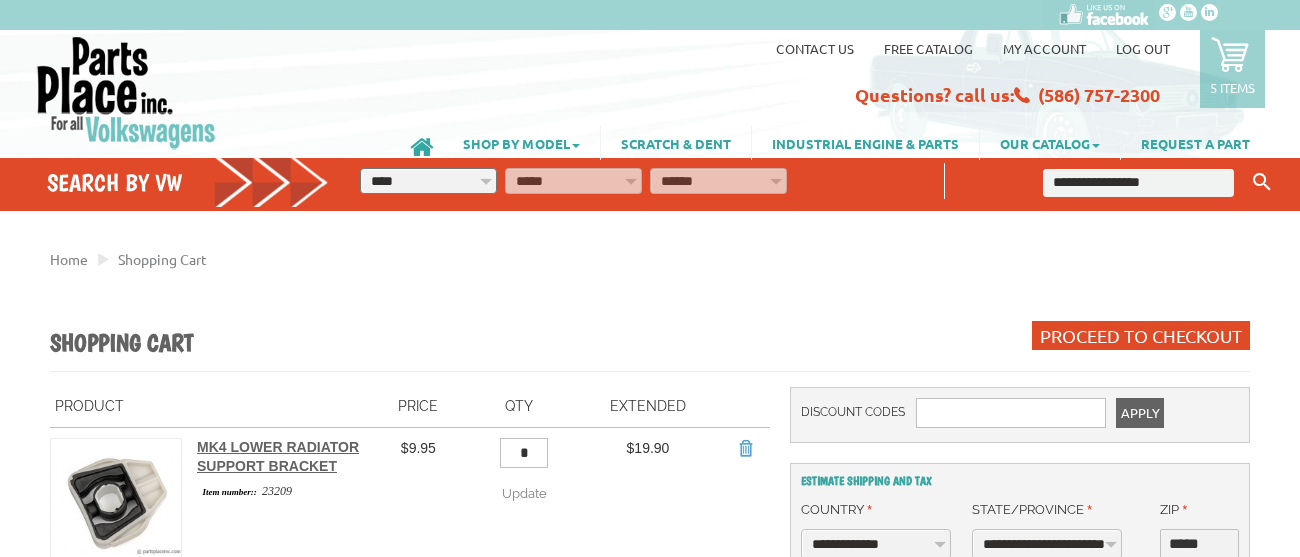 select on "**" 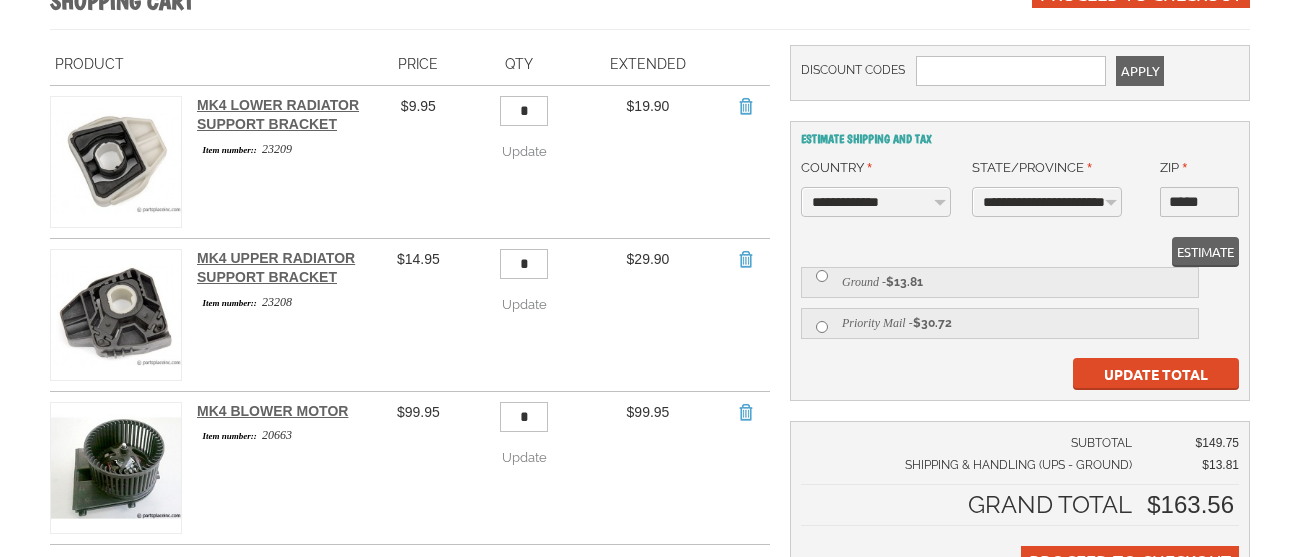 scroll, scrollTop: 0, scrollLeft: 0, axis: both 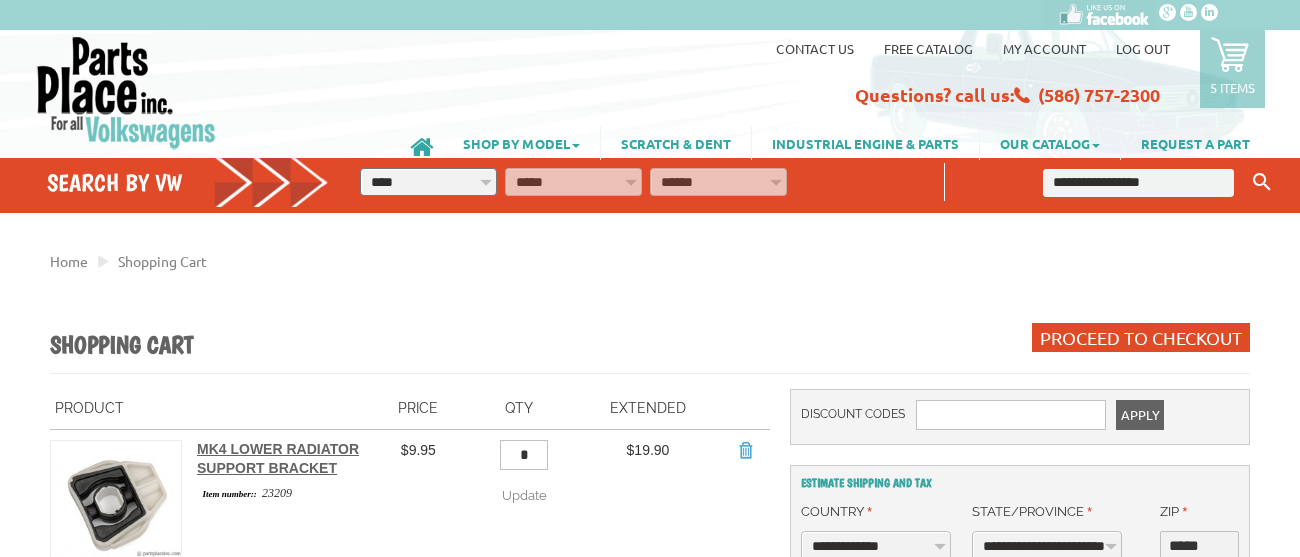 click at bounding box center [1138, 183] 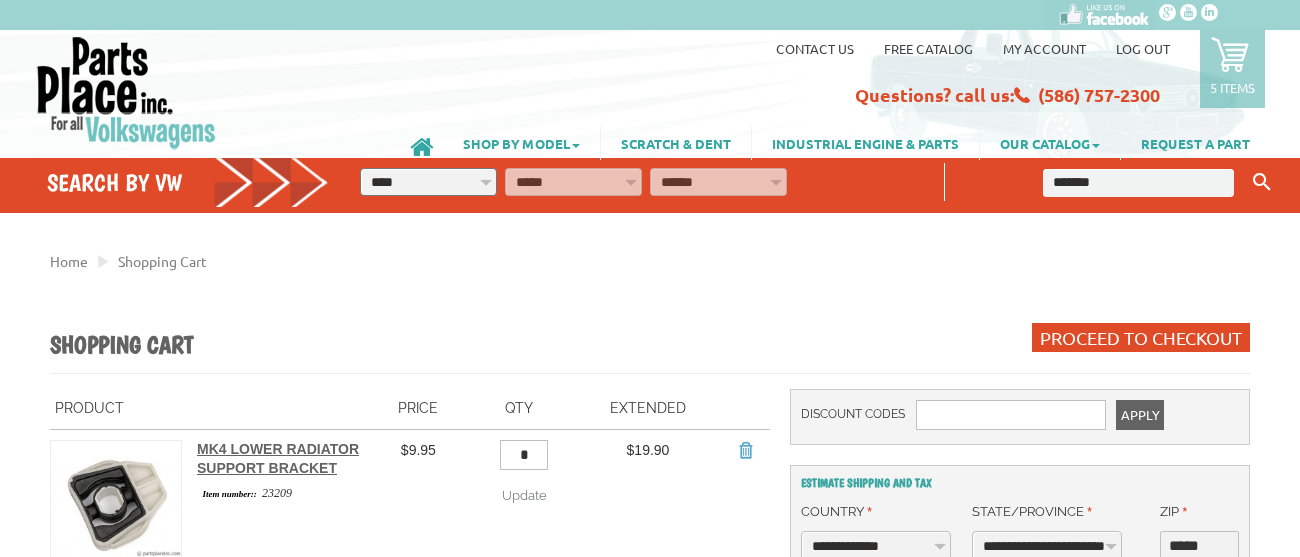 type on "********" 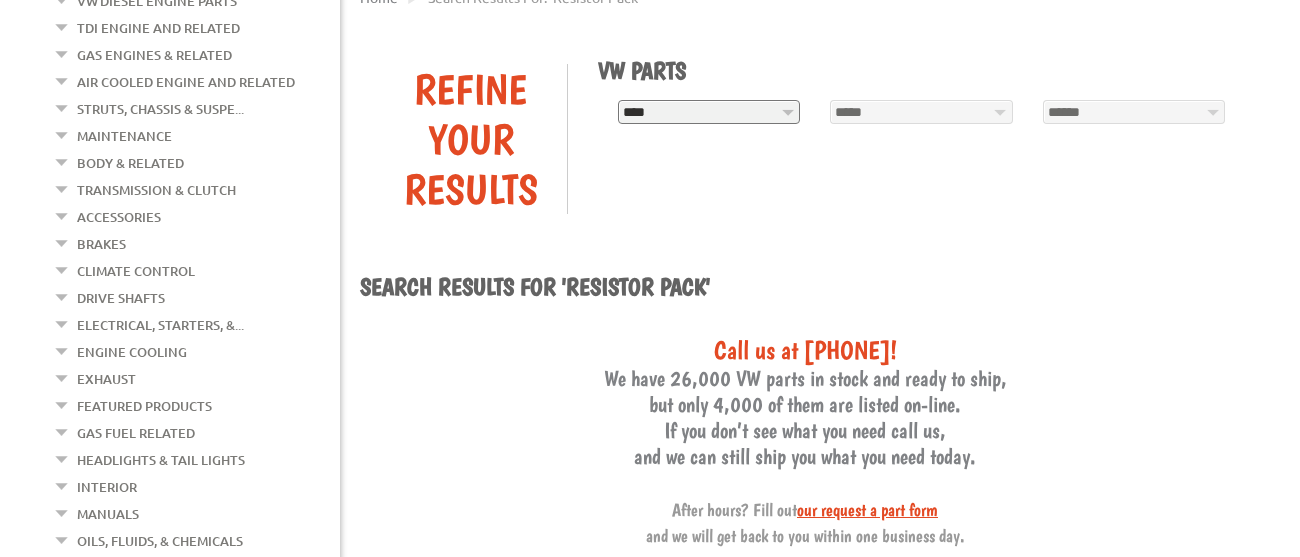 scroll, scrollTop: 296, scrollLeft: 0, axis: vertical 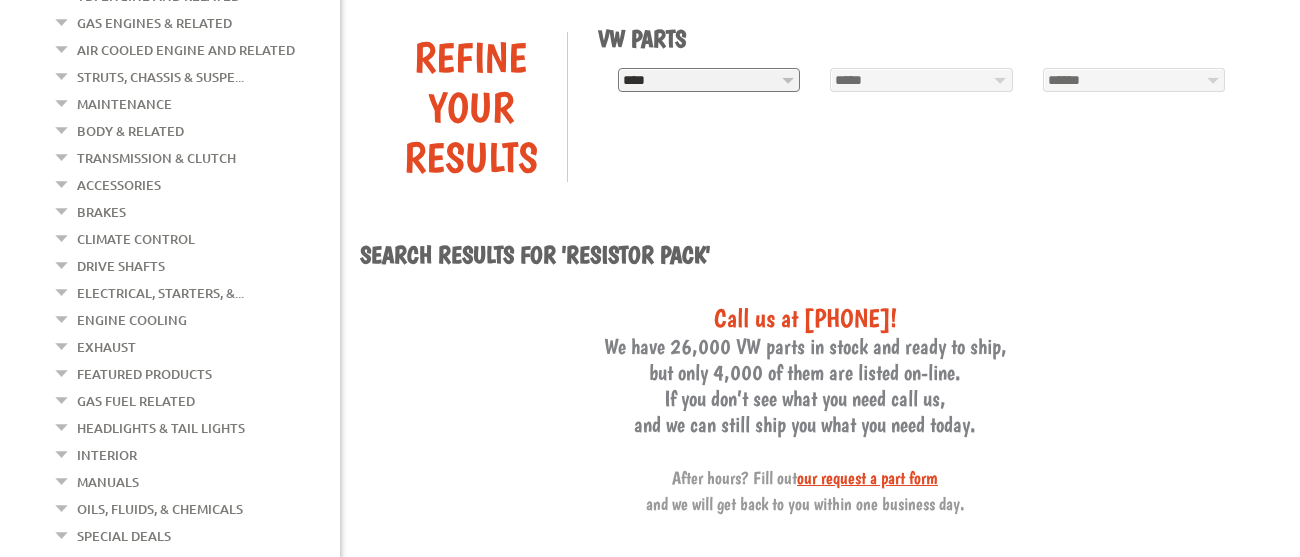 click at bounding box center [62, -36] 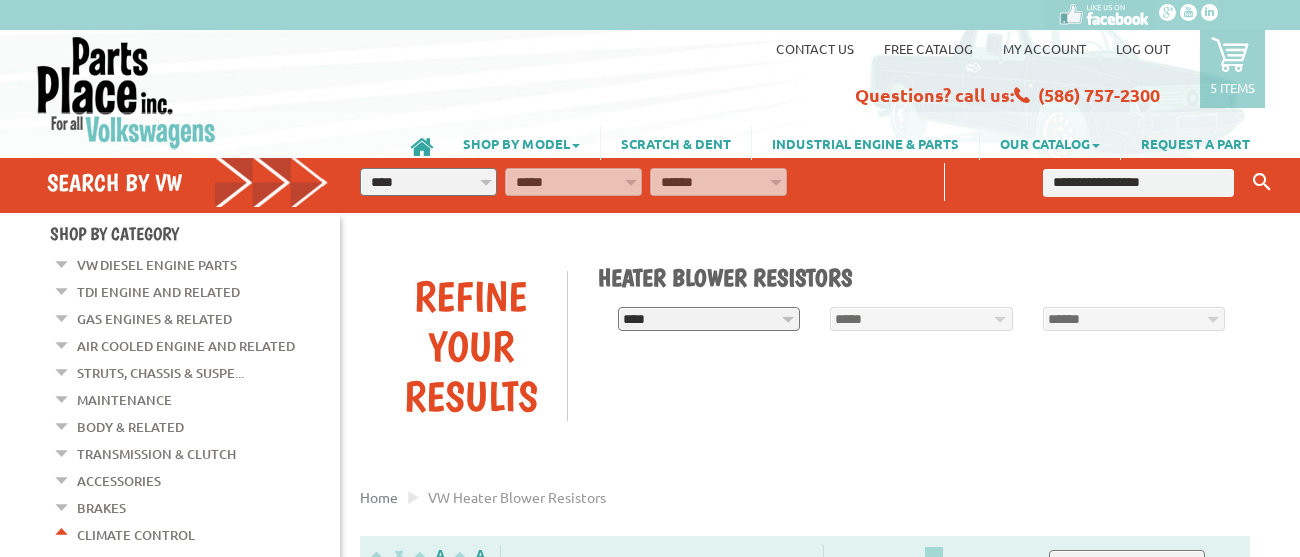 scroll, scrollTop: 0, scrollLeft: 0, axis: both 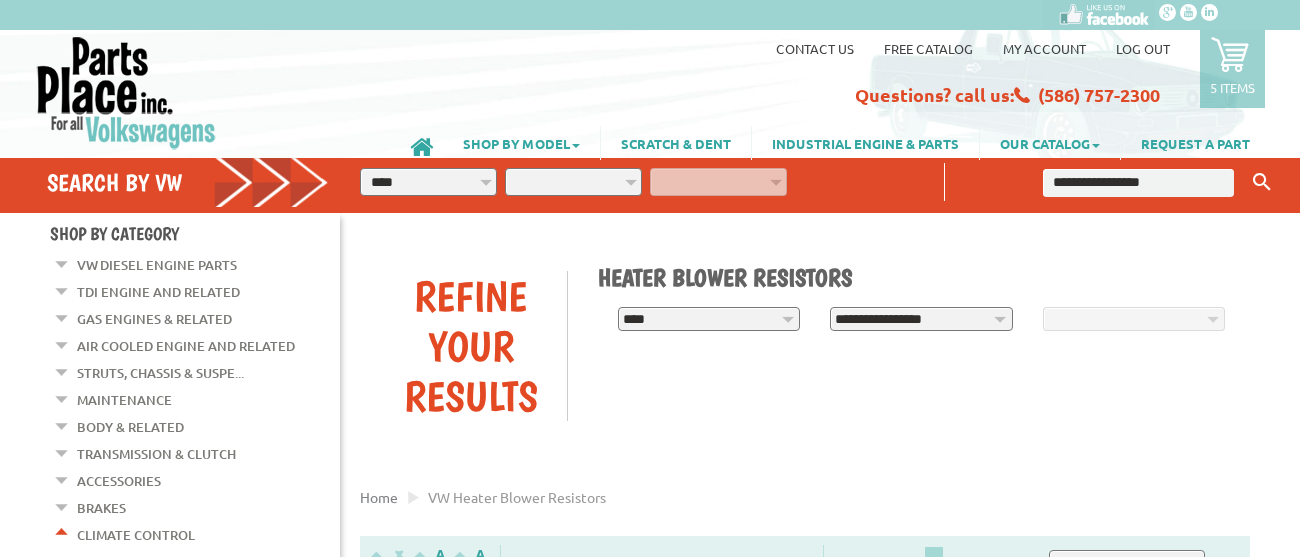 select on "*********" 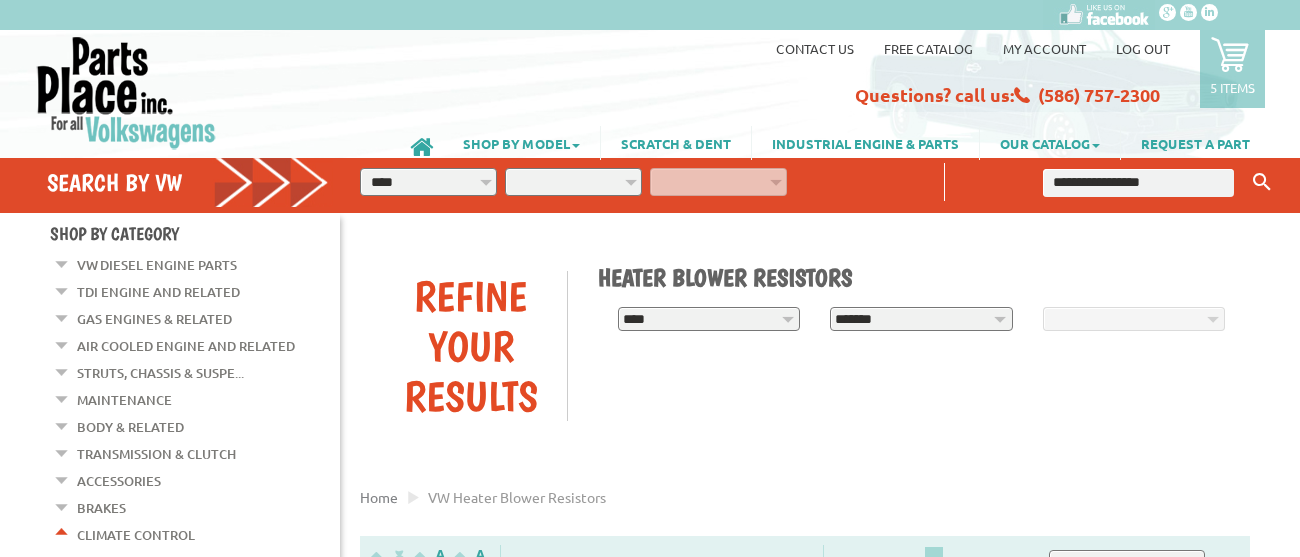 select on "*********" 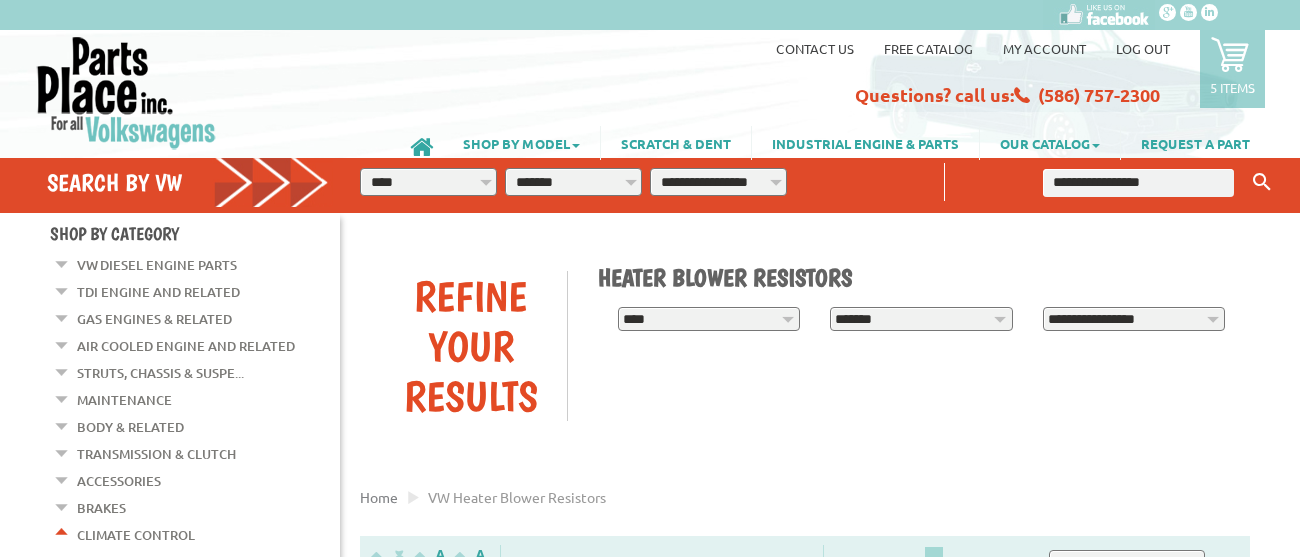 select on "*********" 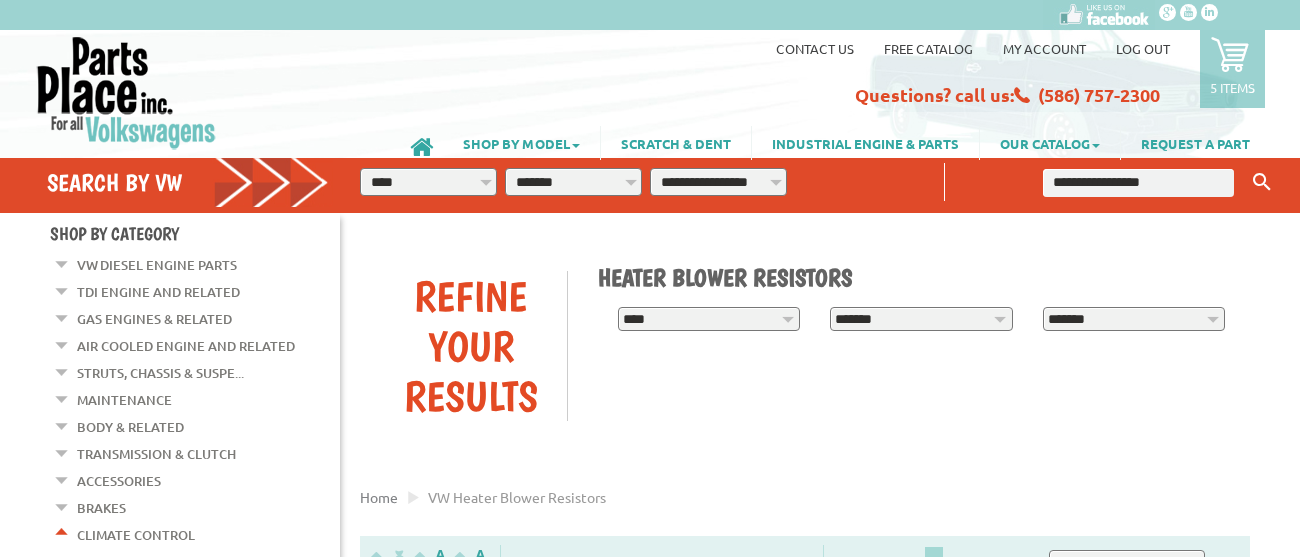select on "*********" 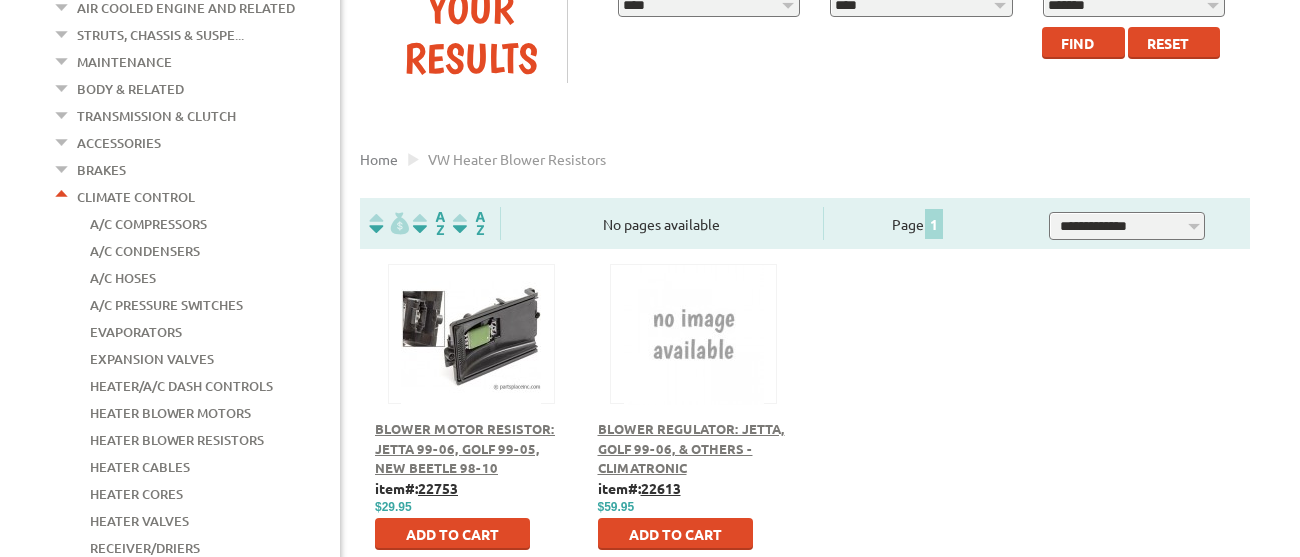 scroll, scrollTop: 499, scrollLeft: 0, axis: vertical 